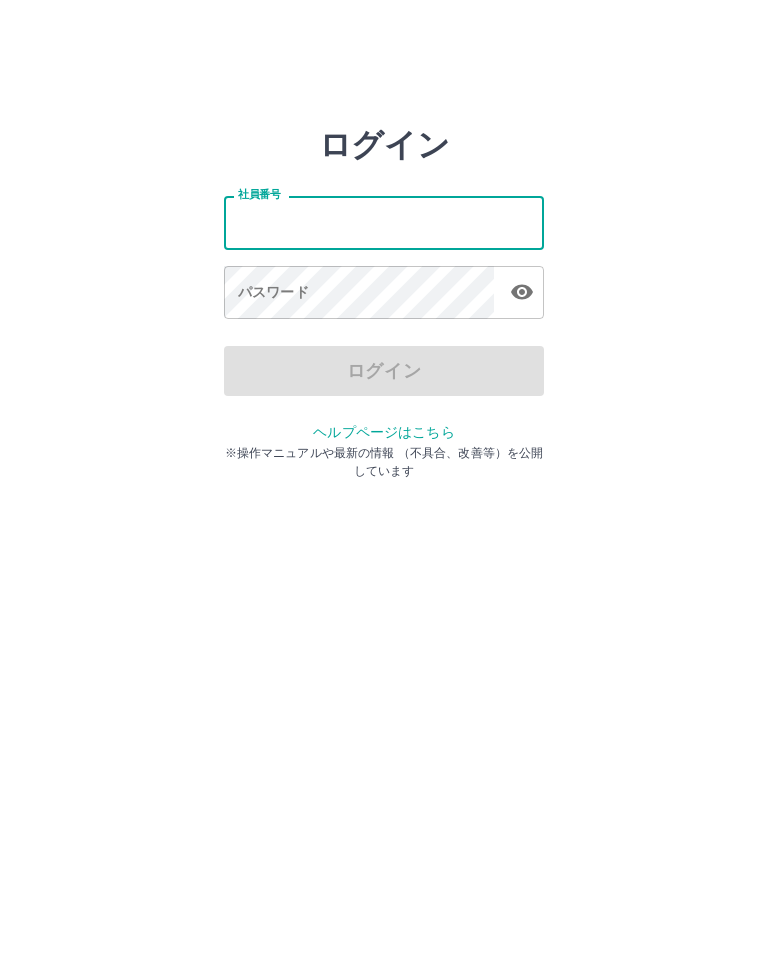 scroll, scrollTop: 0, scrollLeft: 0, axis: both 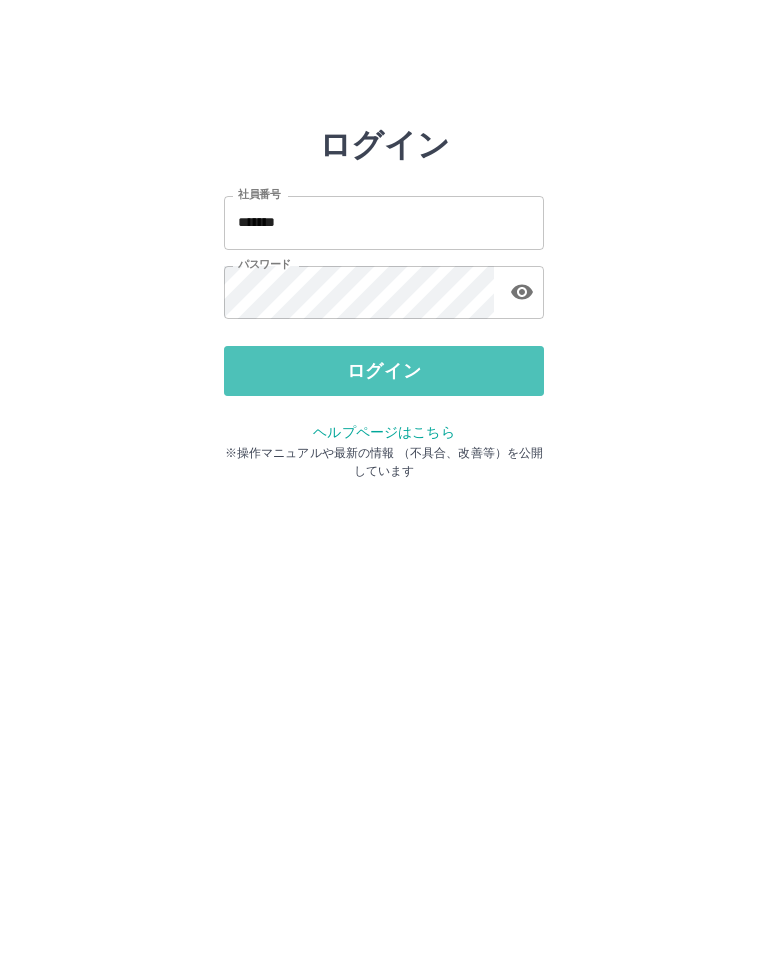 click on "ログイン" at bounding box center (384, 371) 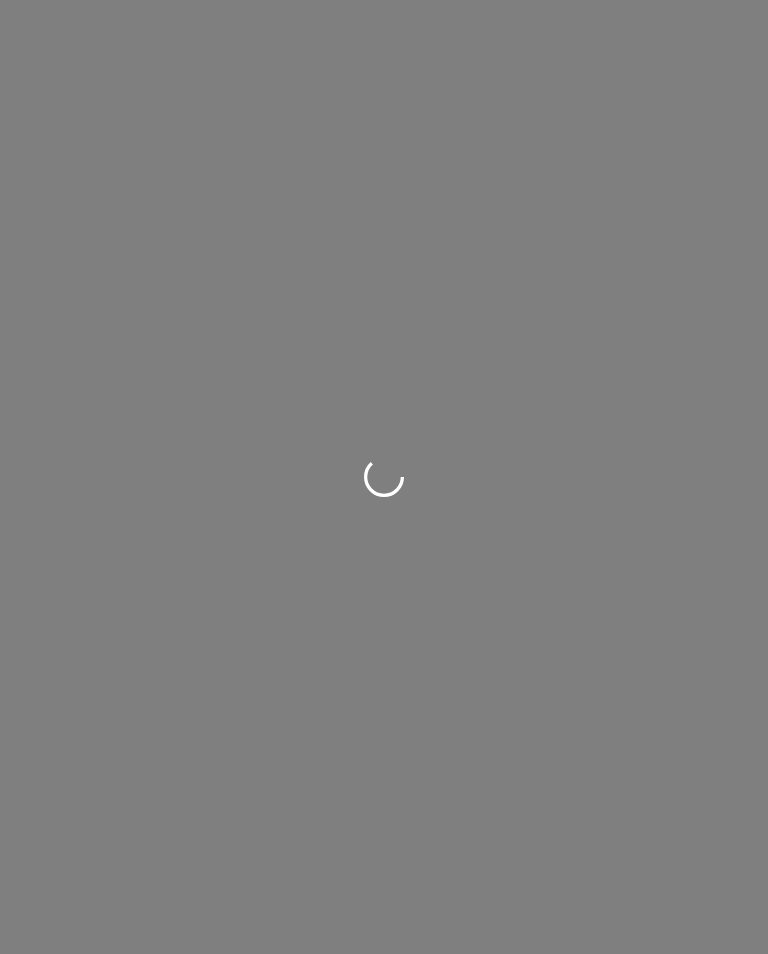 scroll, scrollTop: 0, scrollLeft: 0, axis: both 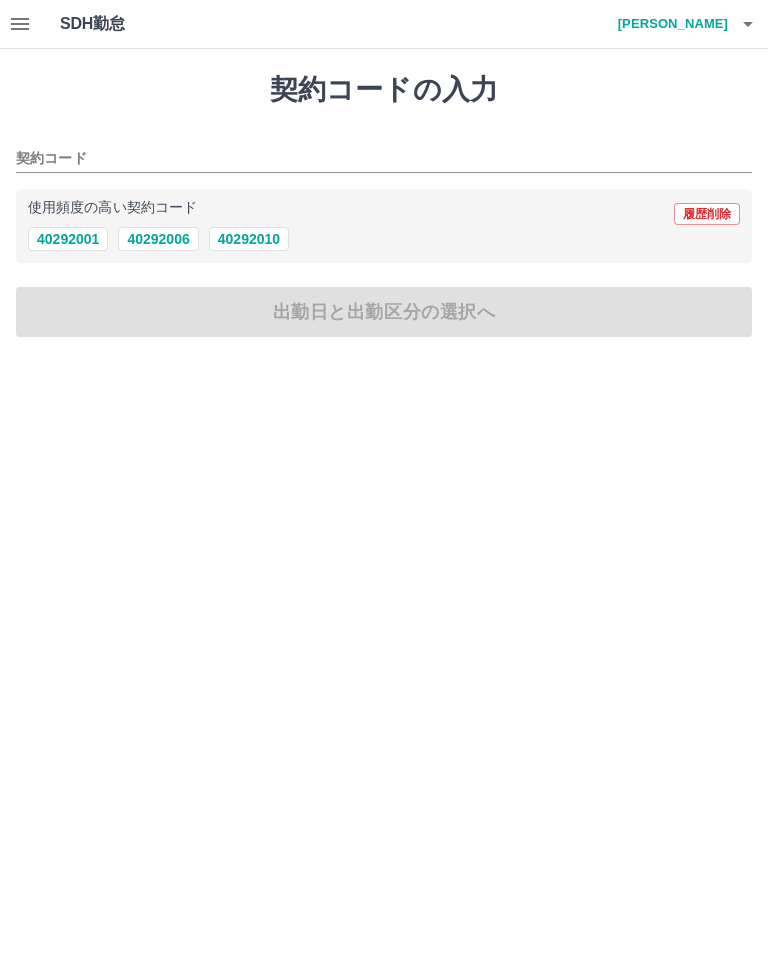 click on "40292006" at bounding box center (158, 239) 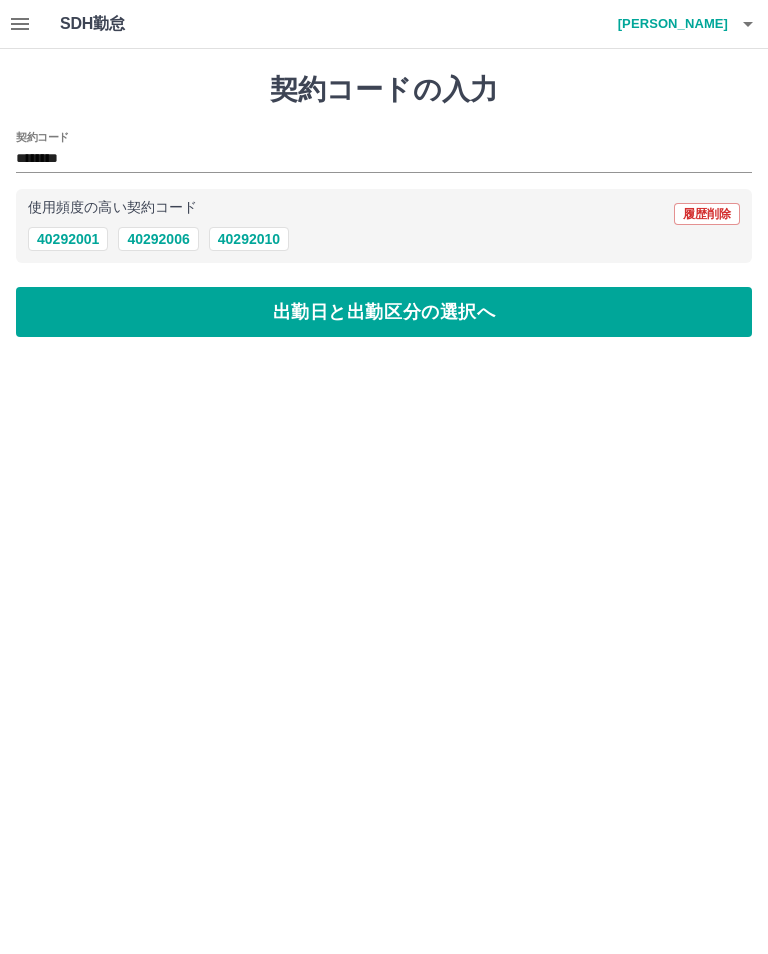 click on "出勤日と出勤区分の選択へ" at bounding box center [384, 312] 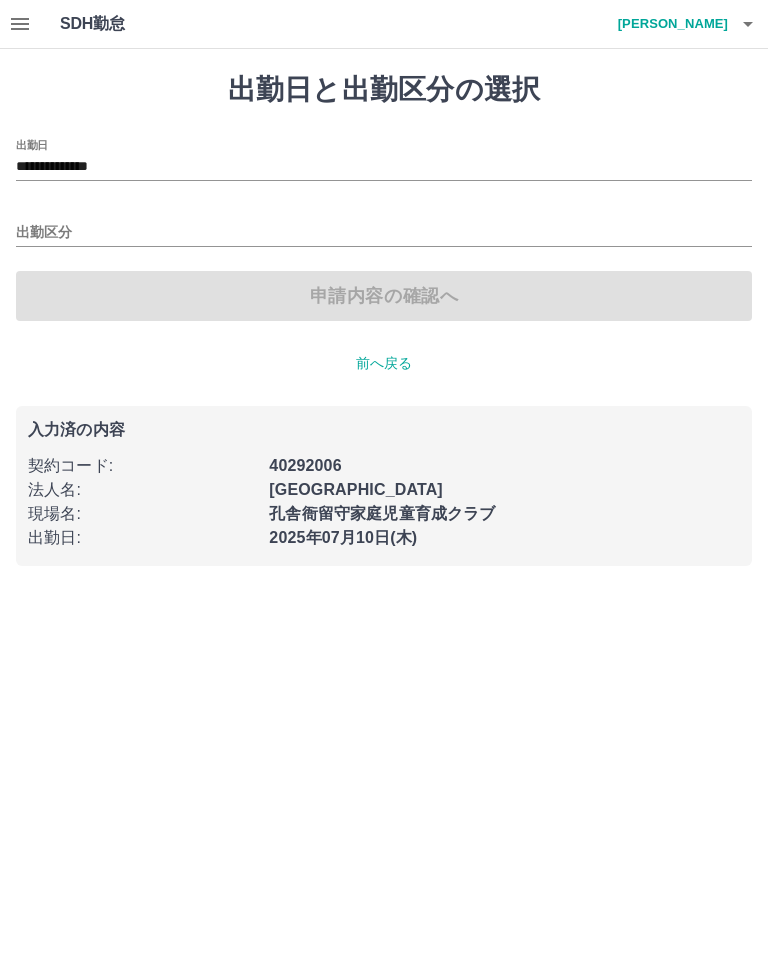 click on "出勤区分" at bounding box center (384, 233) 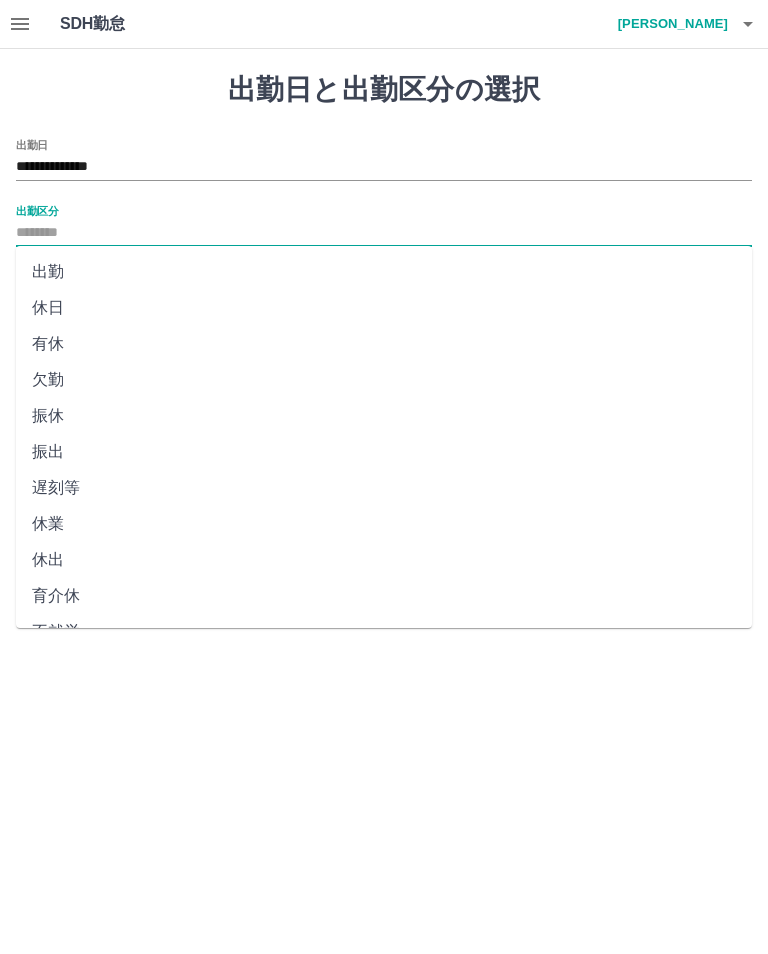 click on "出勤" at bounding box center [384, 272] 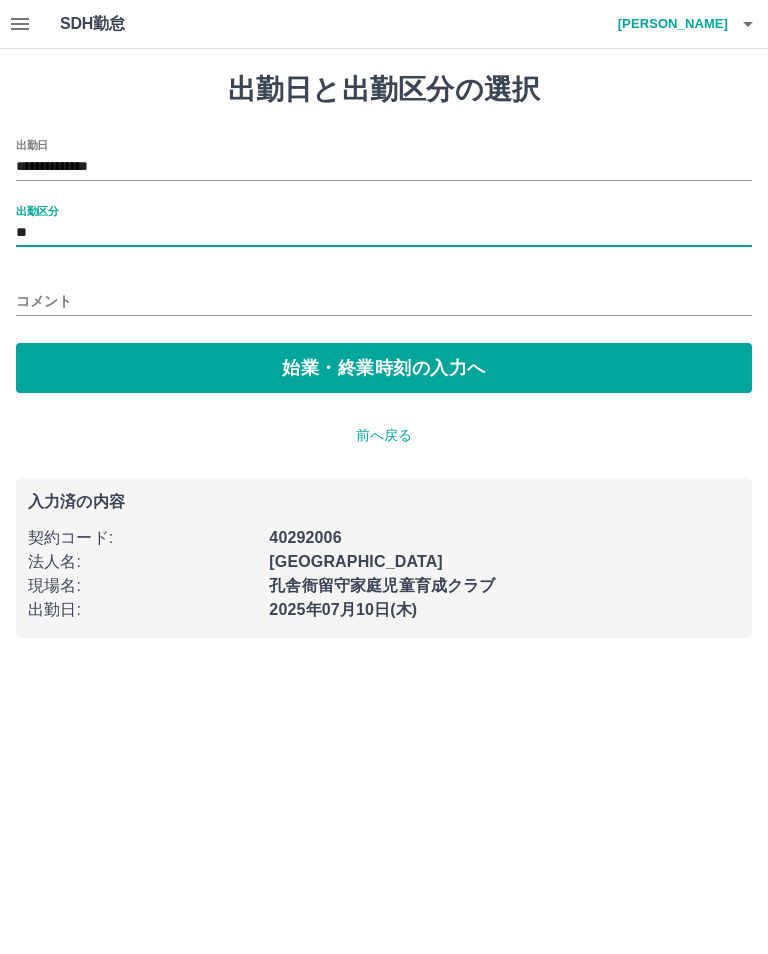 click on "始業・終業時刻の入力へ" at bounding box center [384, 368] 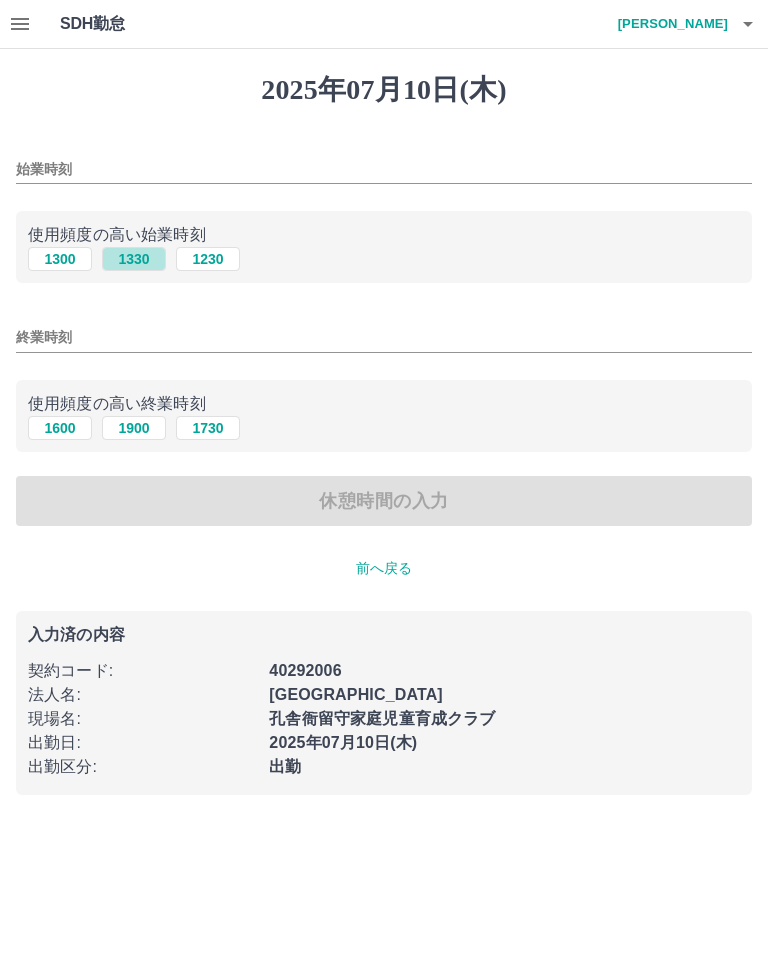 click on "1330" at bounding box center (134, 259) 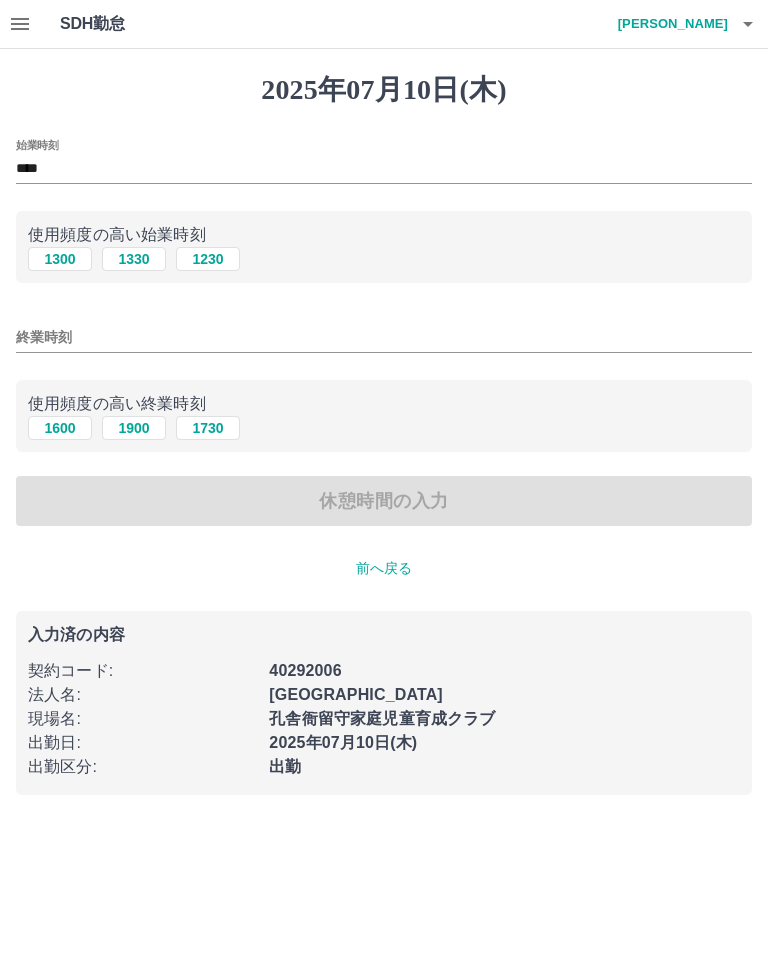 click on "終業時刻" at bounding box center (384, 337) 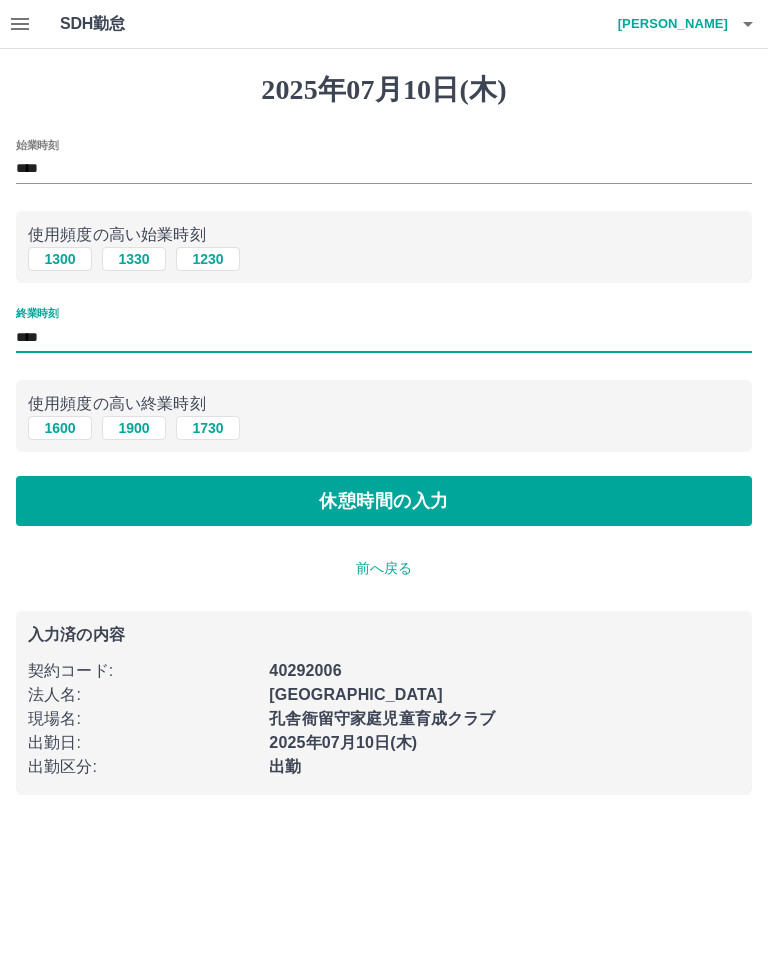 type on "****" 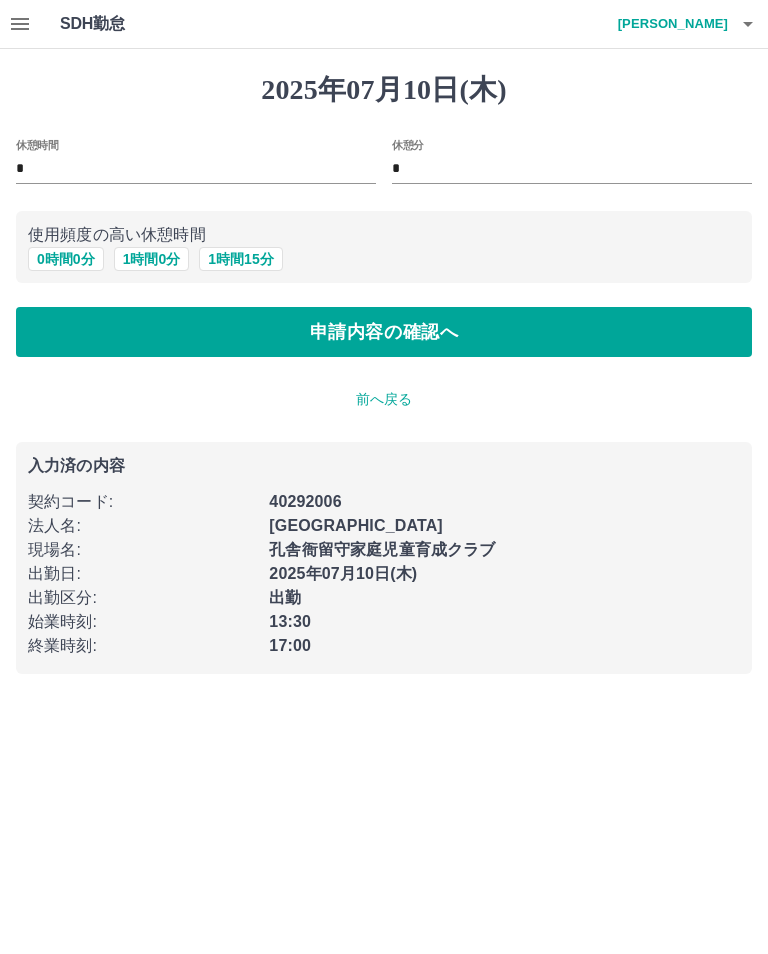 click on "0 時間 0 分" at bounding box center (66, 259) 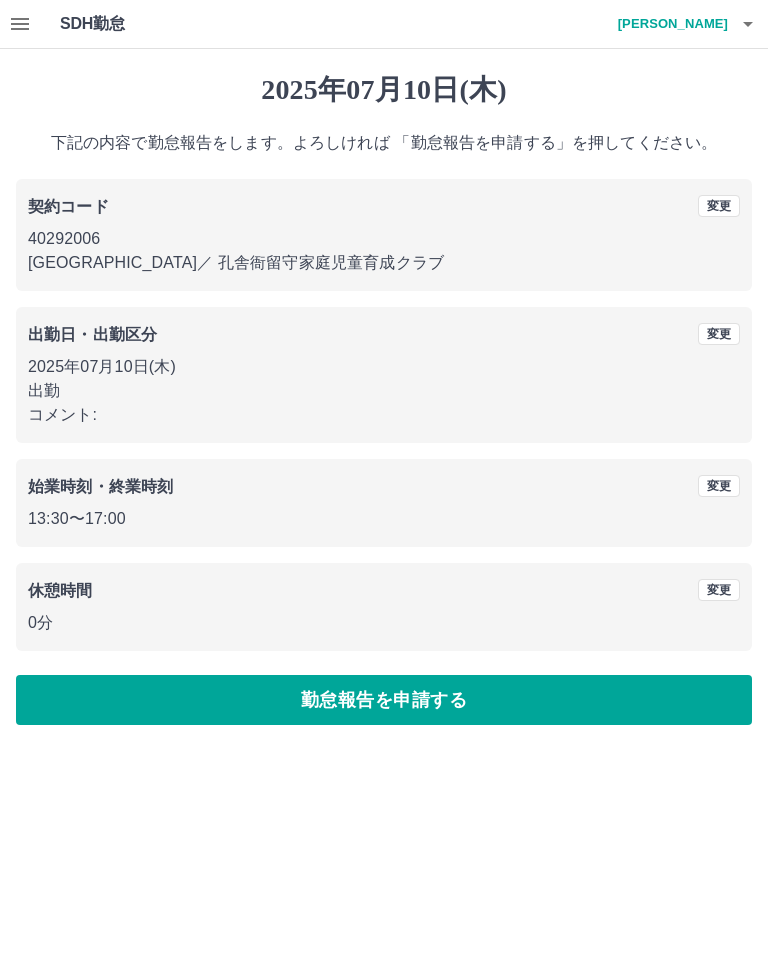 click on "勤怠報告を申請する" at bounding box center (384, 700) 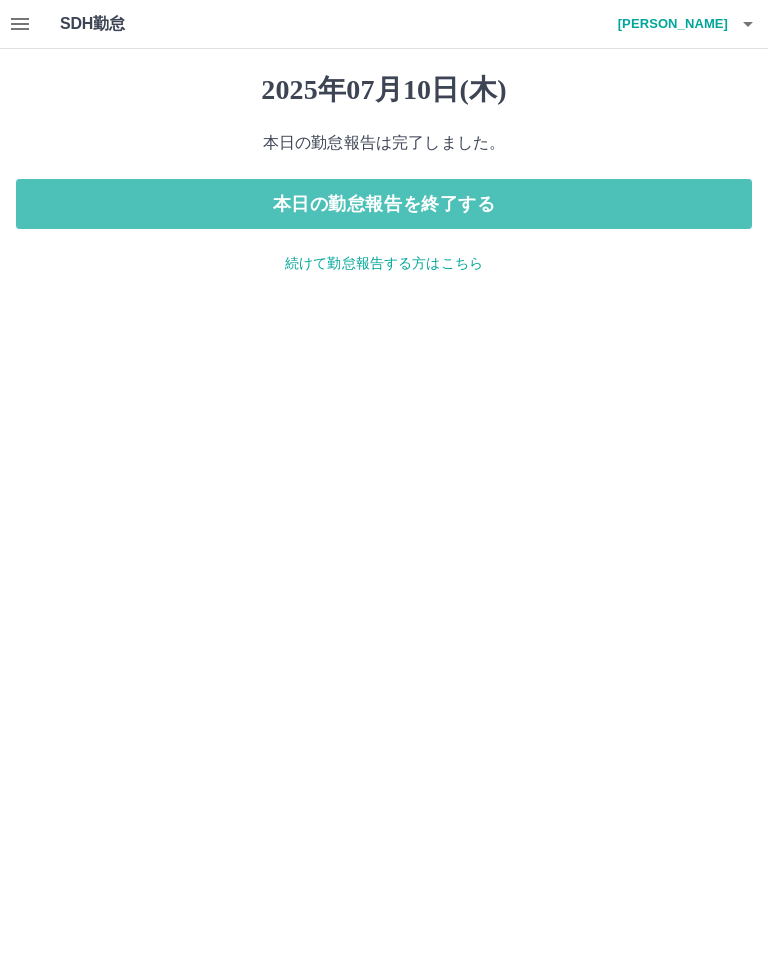 click on "本日の勤怠報告を終了する" at bounding box center (384, 204) 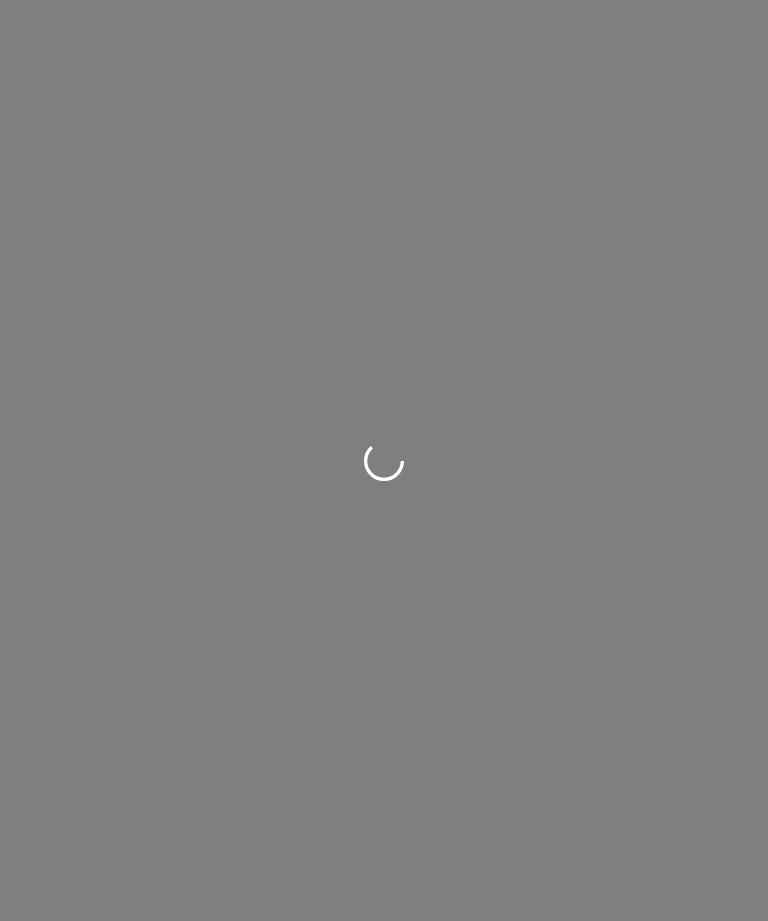 scroll, scrollTop: 0, scrollLeft: 0, axis: both 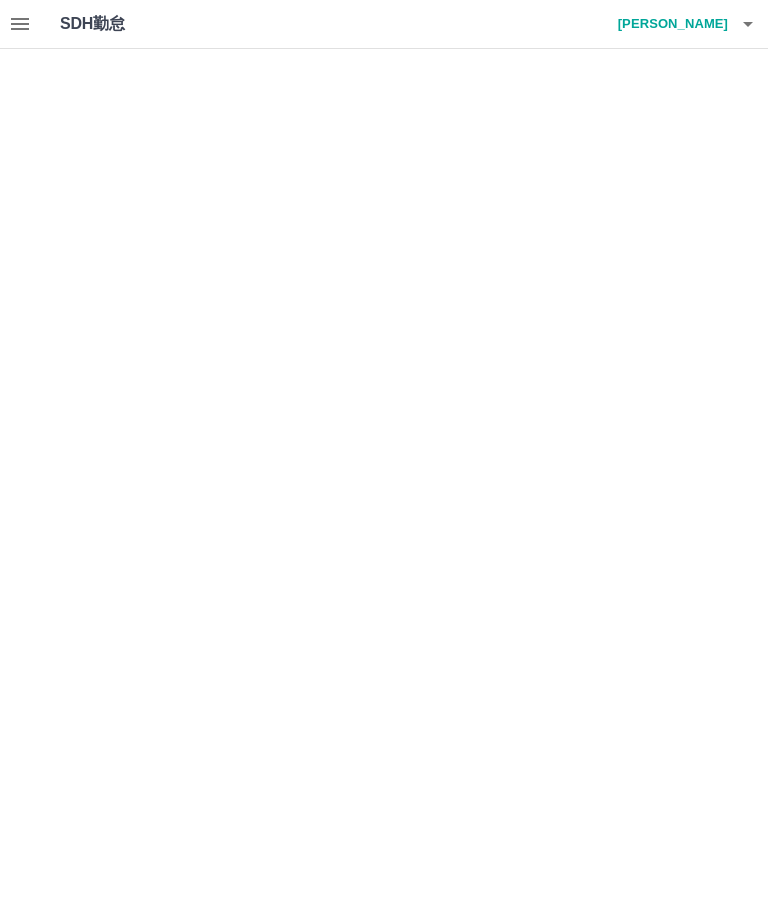 click on "SDH勤怠 中松　真由美 SDH勤怠" at bounding box center (384, 24) 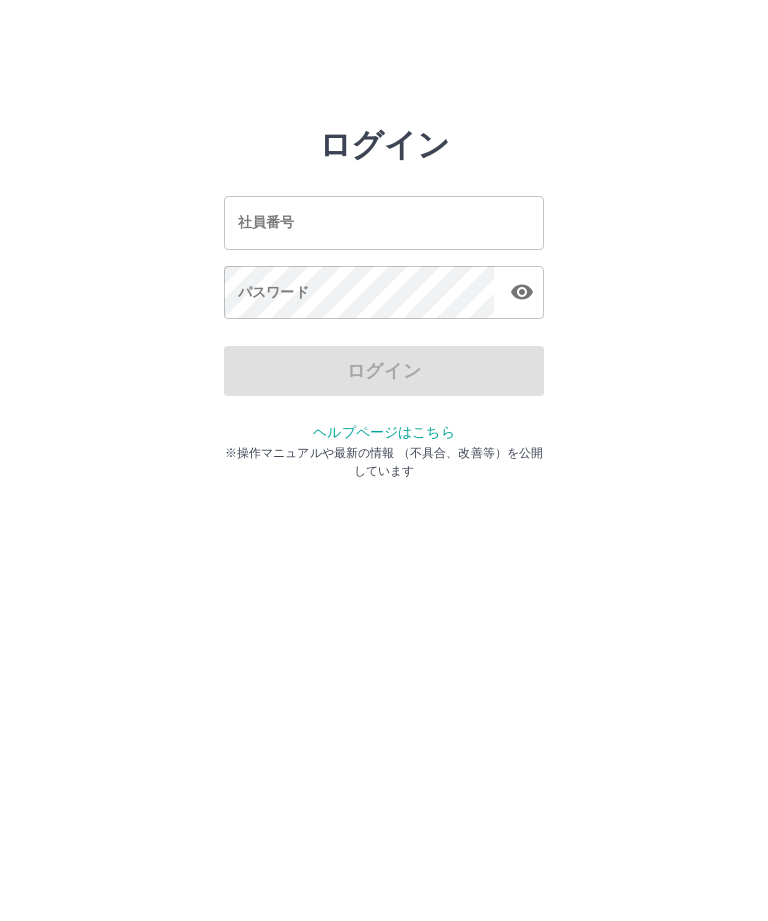 scroll, scrollTop: 0, scrollLeft: 0, axis: both 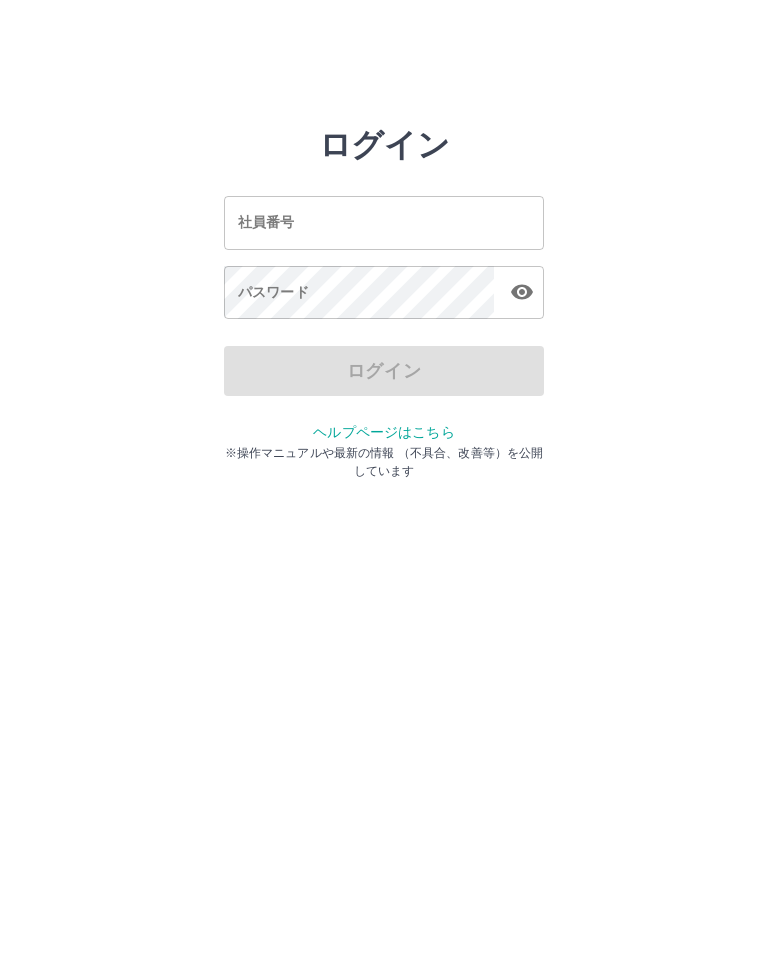 click on "社員番号" at bounding box center (384, 222) 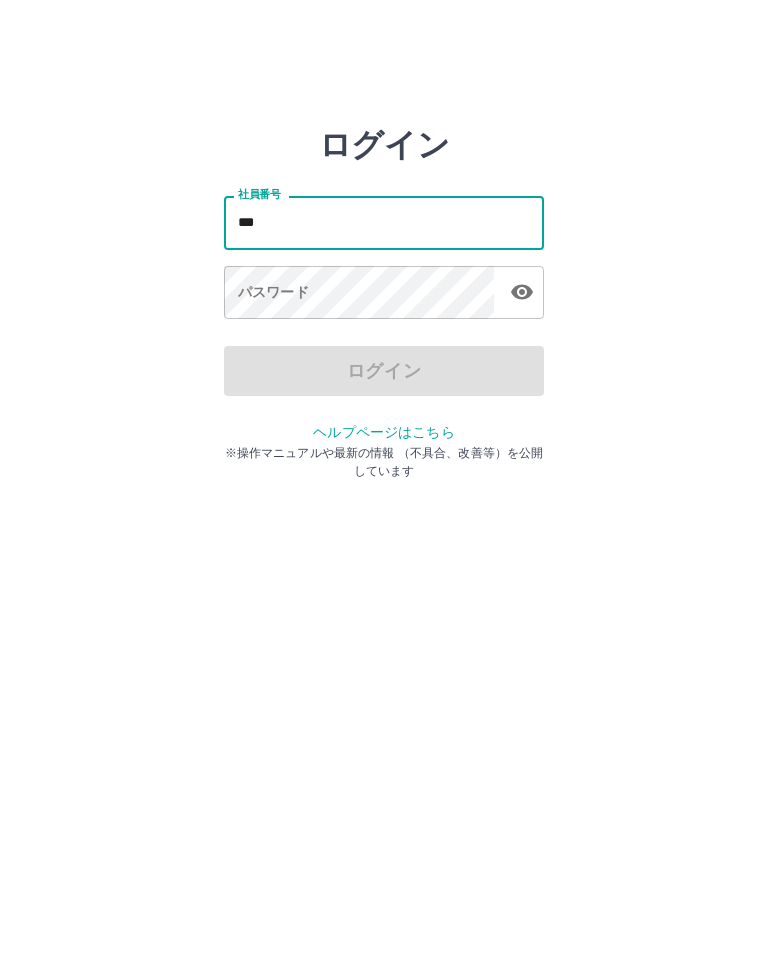 type on "*******" 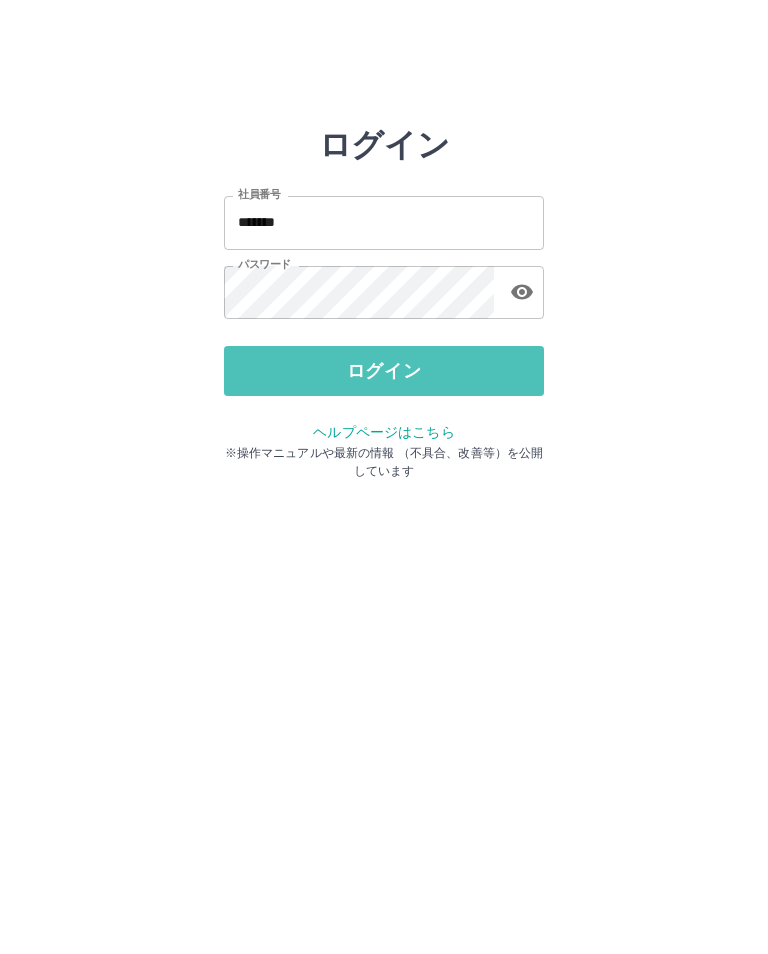 click on "ログイン" at bounding box center [384, 371] 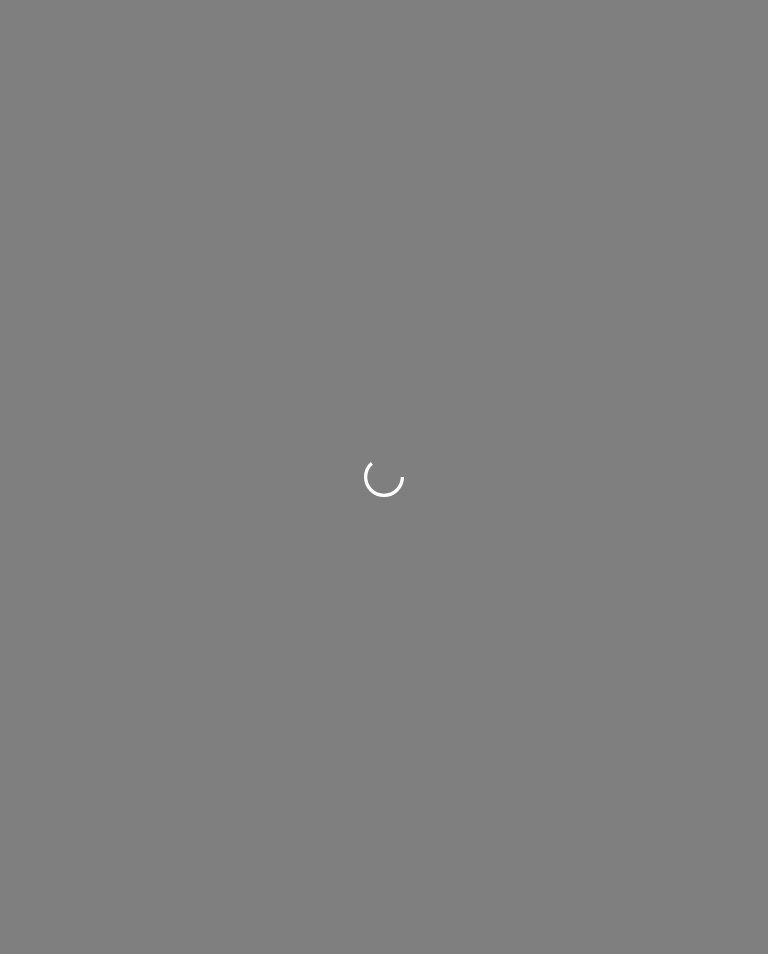scroll, scrollTop: 0, scrollLeft: 0, axis: both 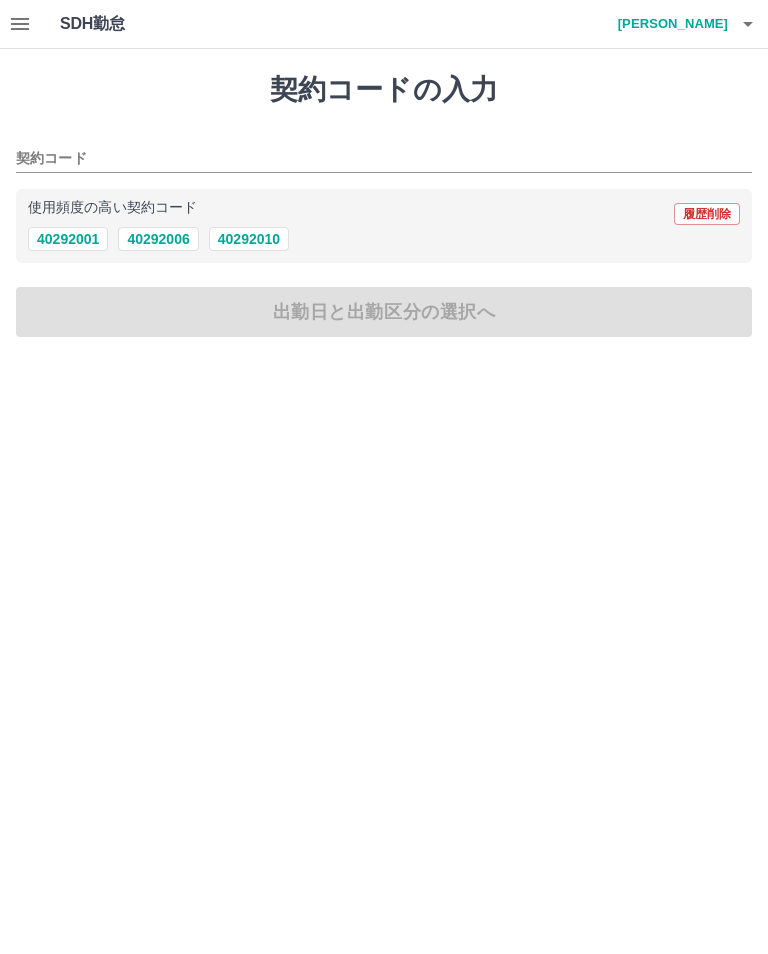 click on "40292006" at bounding box center [158, 239] 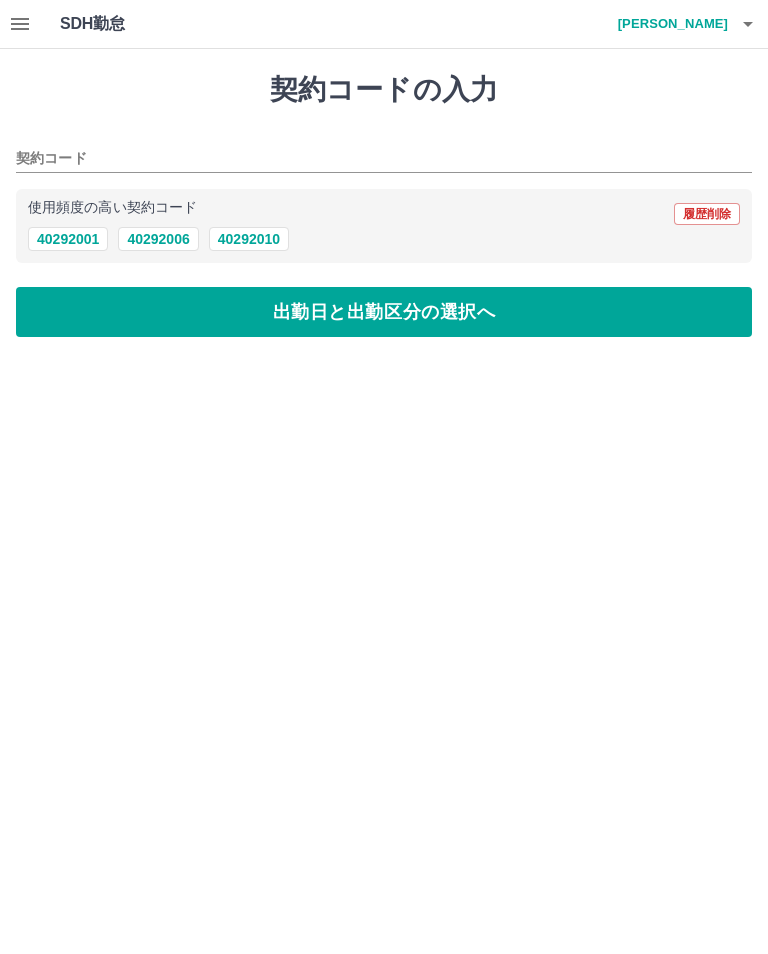 type on "********" 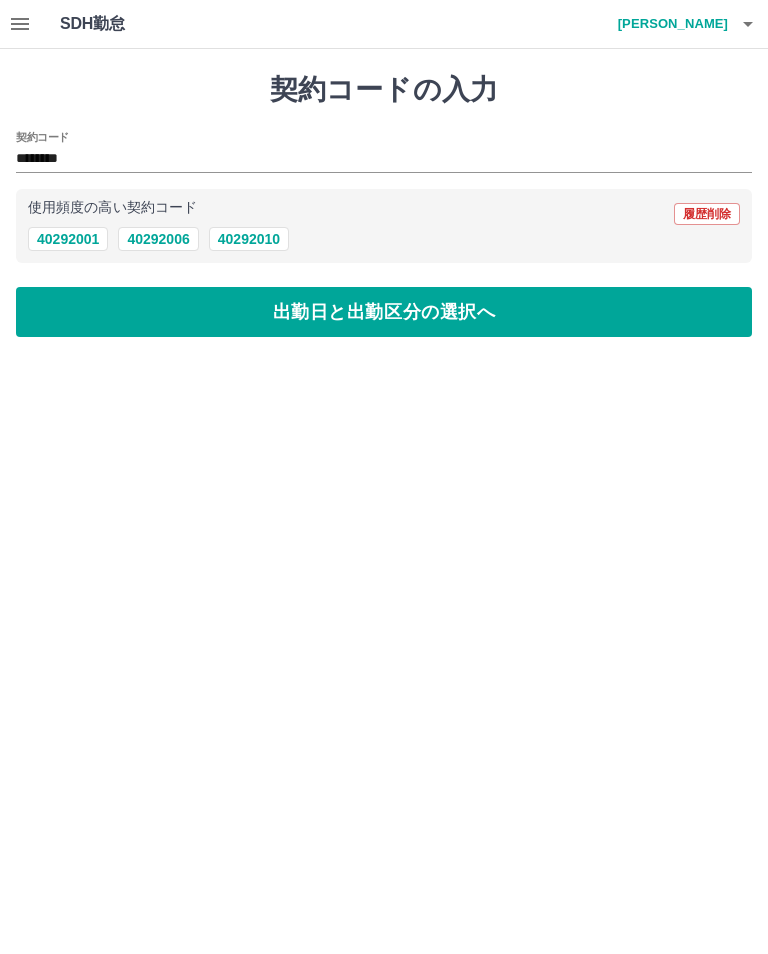 click on "出勤日と出勤区分の選択へ" at bounding box center (384, 312) 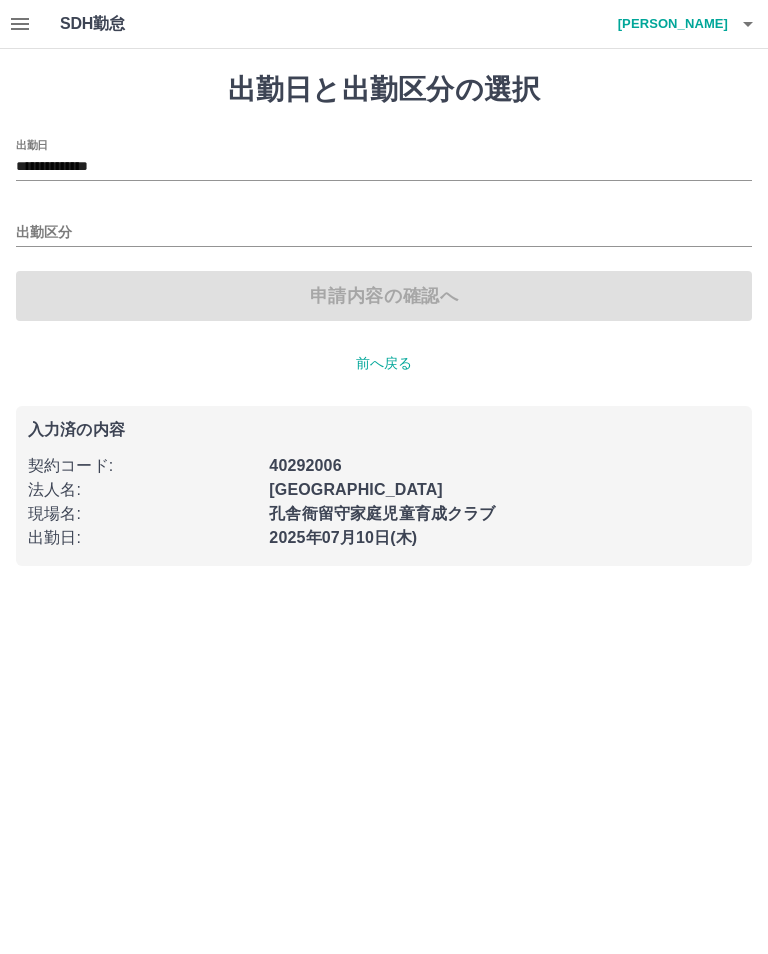 click on "出勤区分" at bounding box center (384, 233) 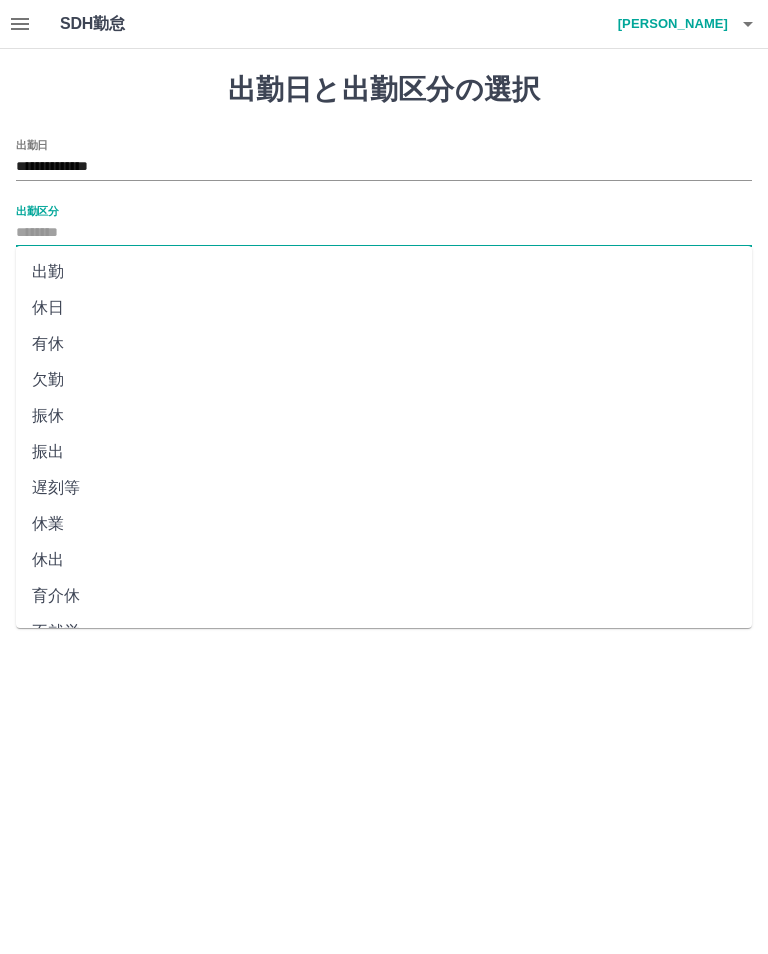 click on "出勤" at bounding box center (384, 272) 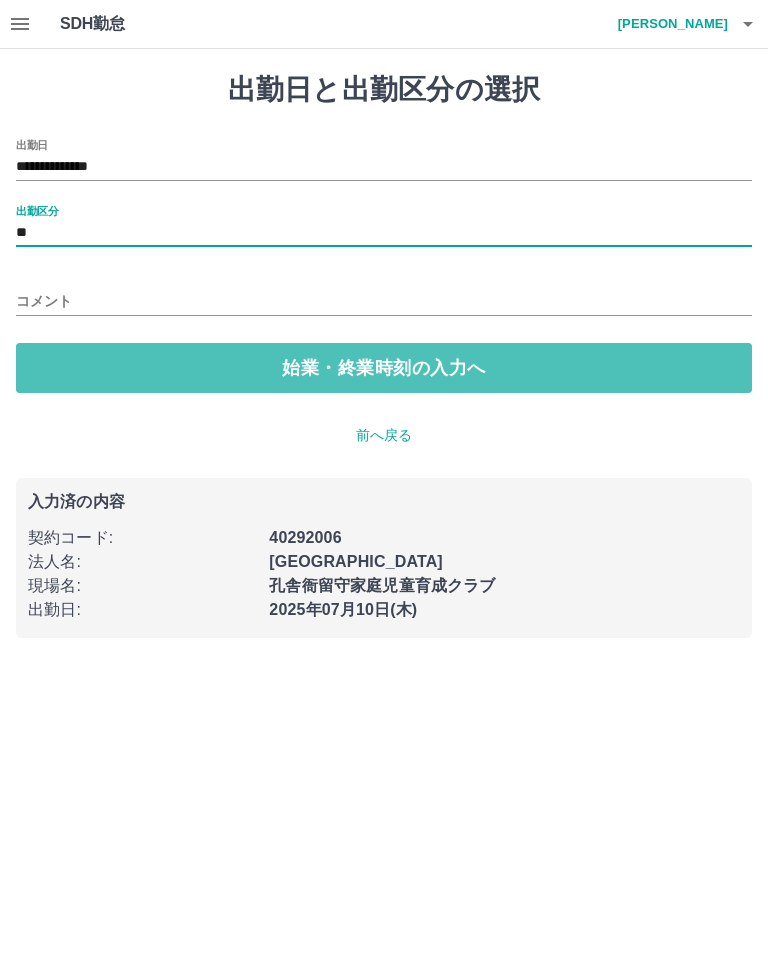 click on "始業・終業時刻の入力へ" at bounding box center [384, 368] 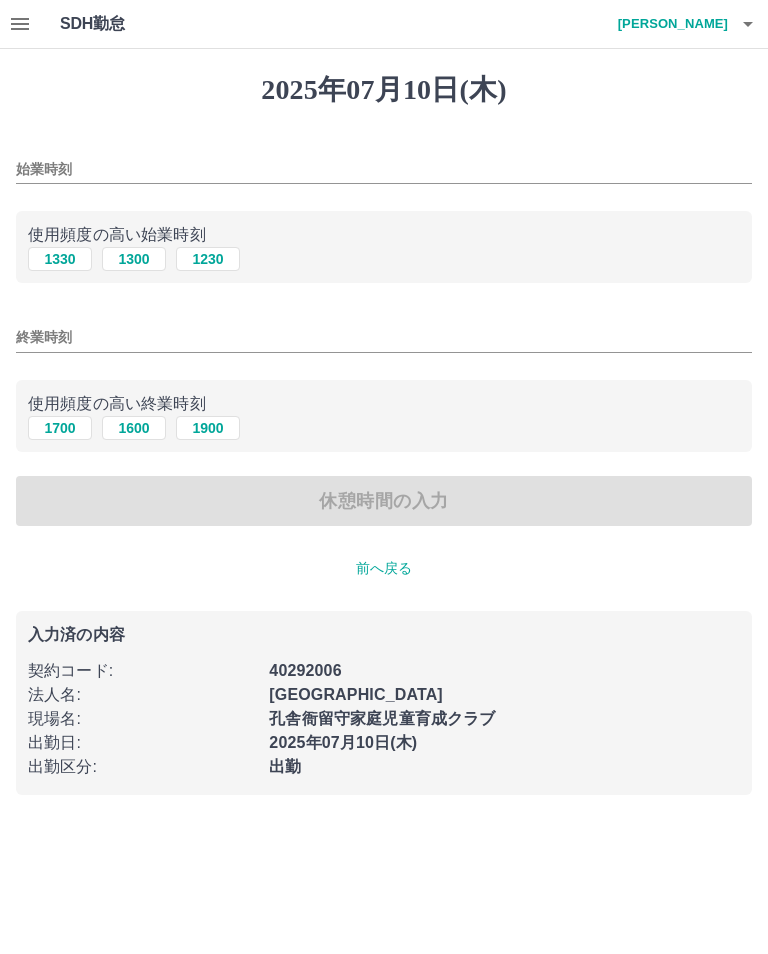 click on "1330" at bounding box center [60, 259] 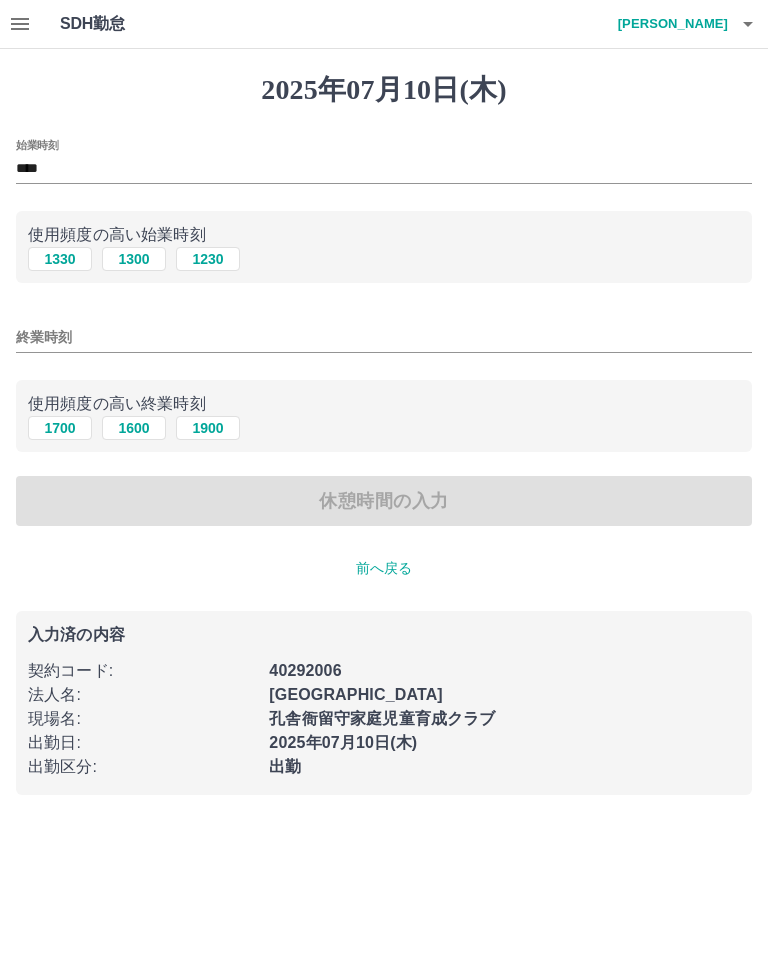 click on "終業時刻" at bounding box center [384, 337] 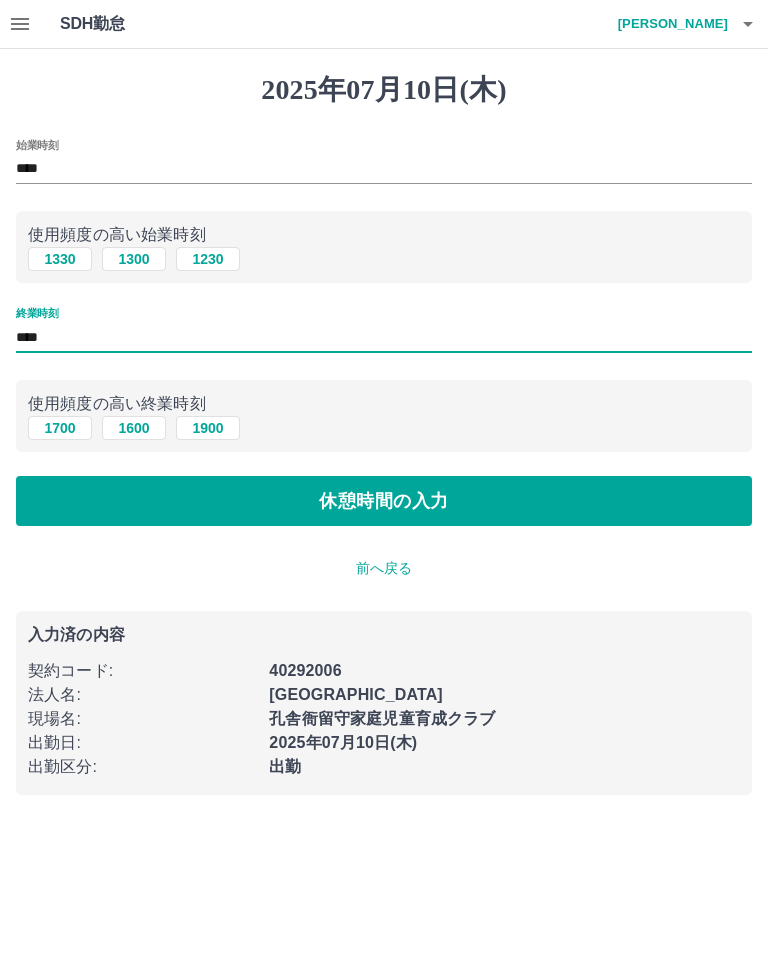 type on "****" 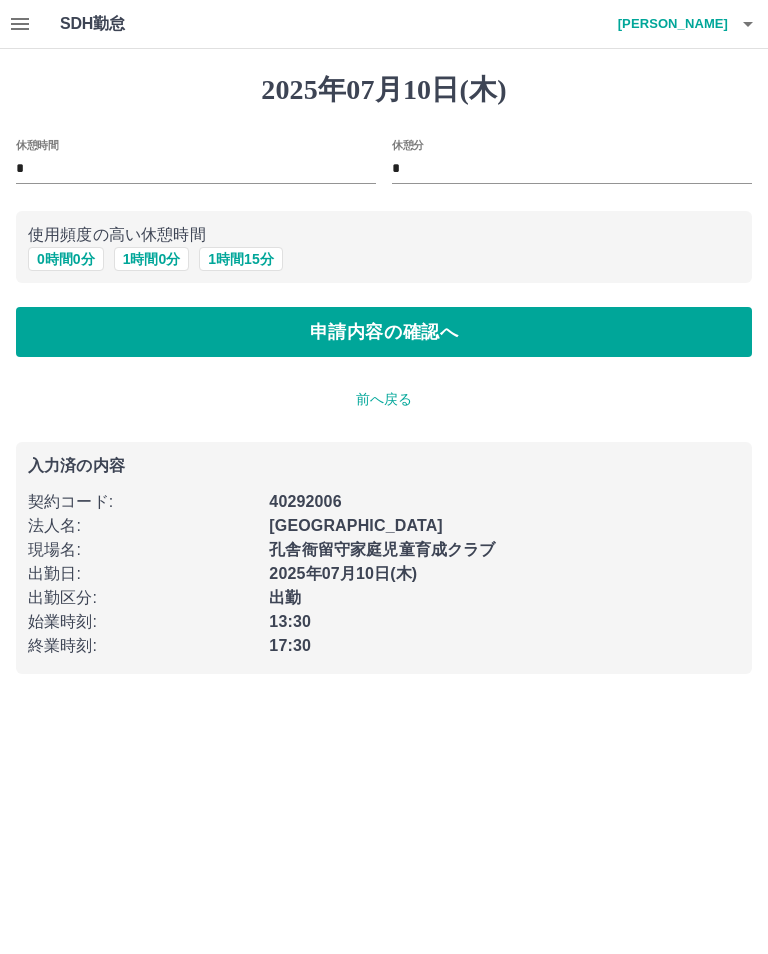 click on "申請内容の確認へ" at bounding box center (384, 332) 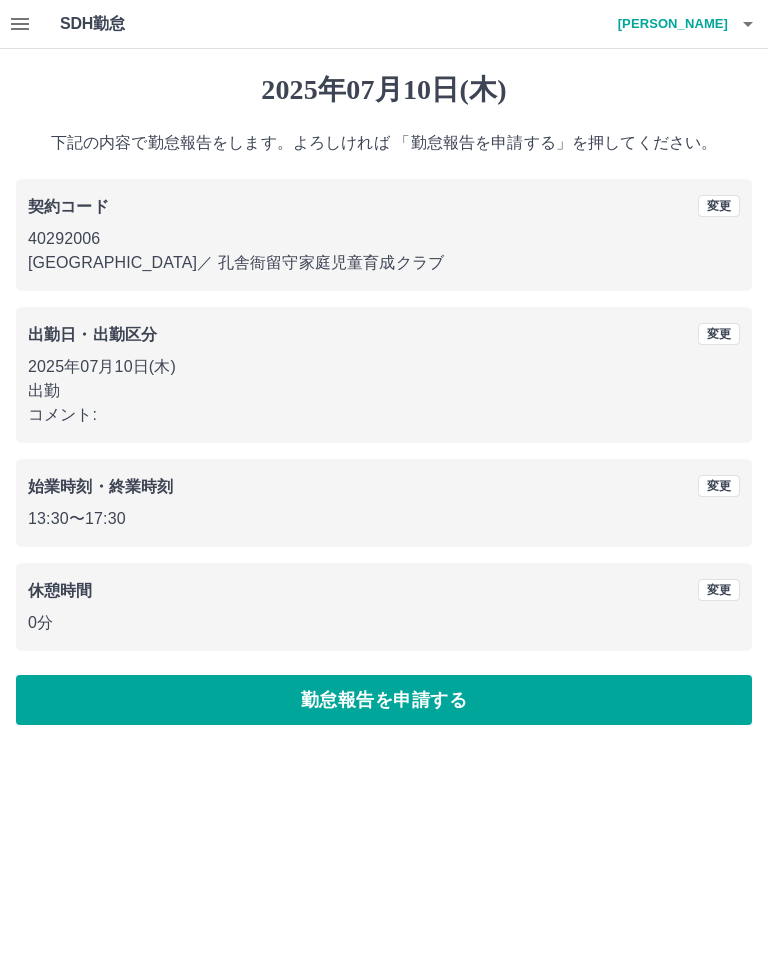 click on "勤怠報告を申請する" at bounding box center [384, 700] 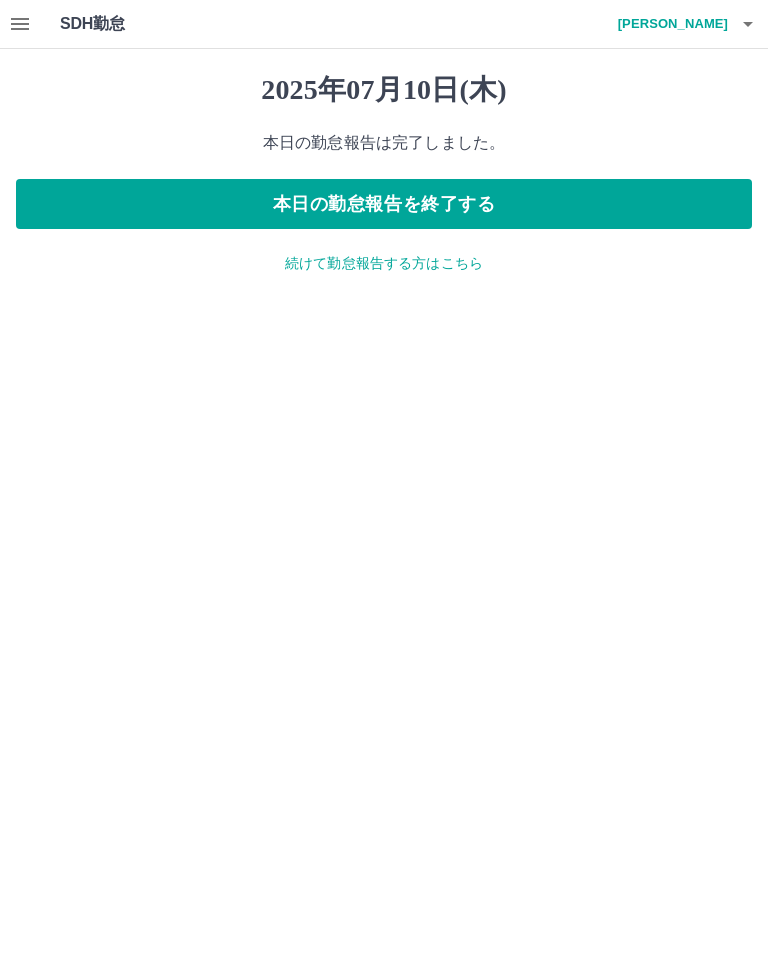 click on "本日の勤怠報告を終了する" at bounding box center [384, 204] 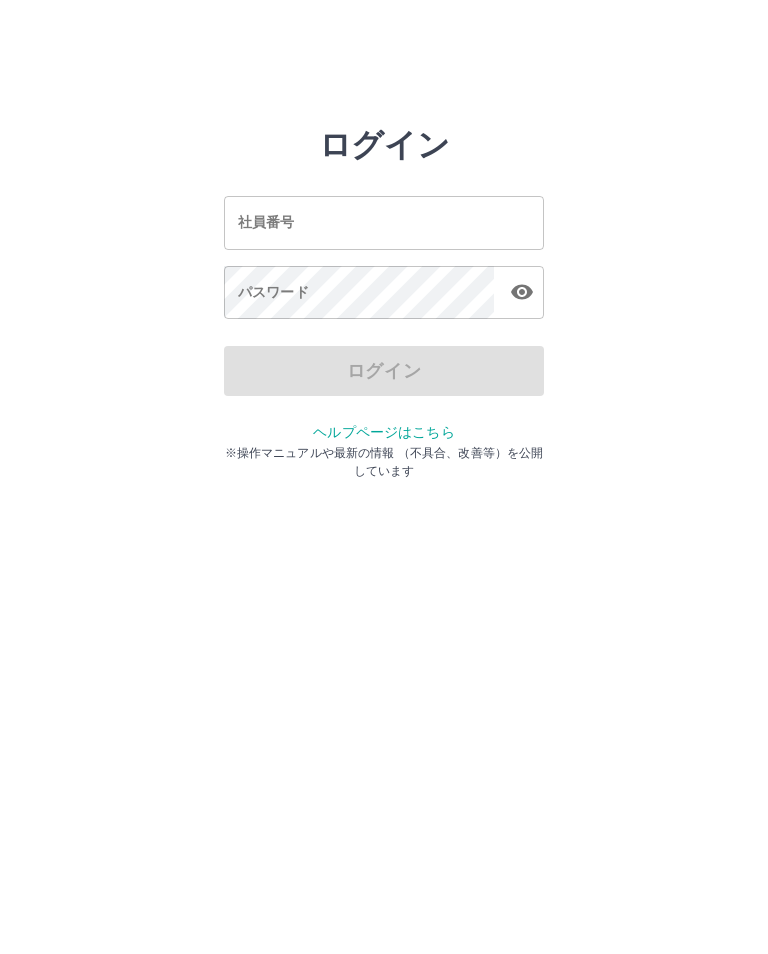 scroll, scrollTop: 0, scrollLeft: 0, axis: both 